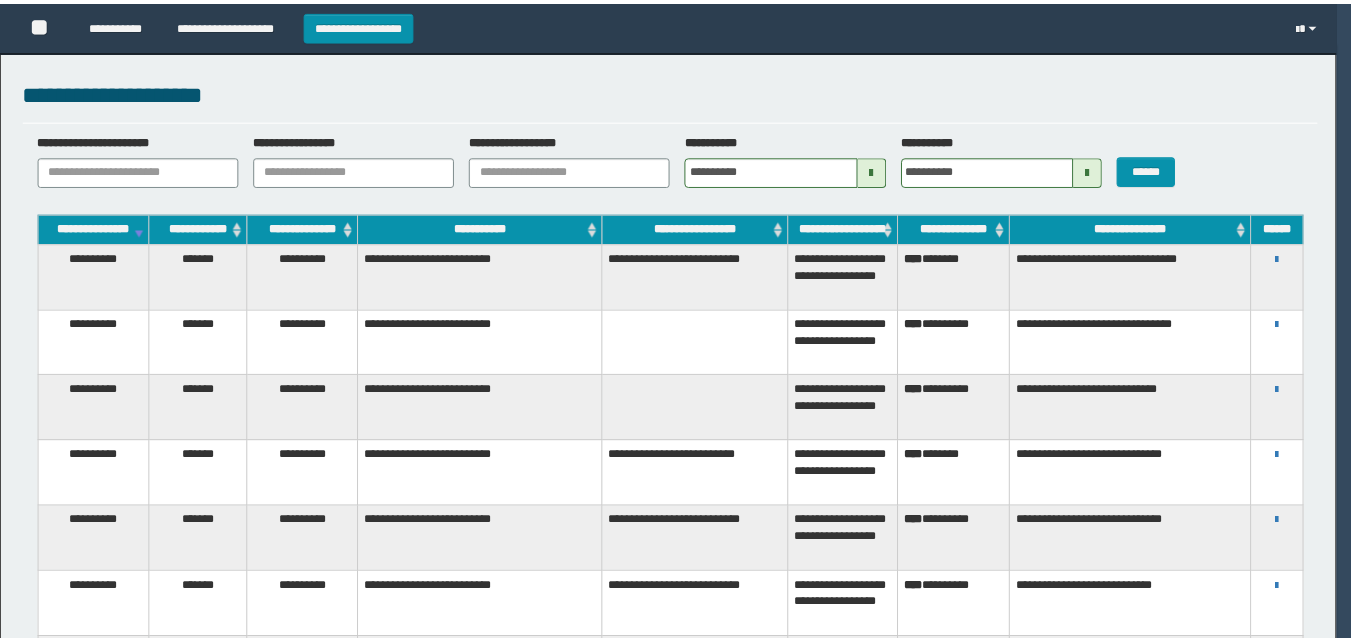 scroll, scrollTop: 0, scrollLeft: 0, axis: both 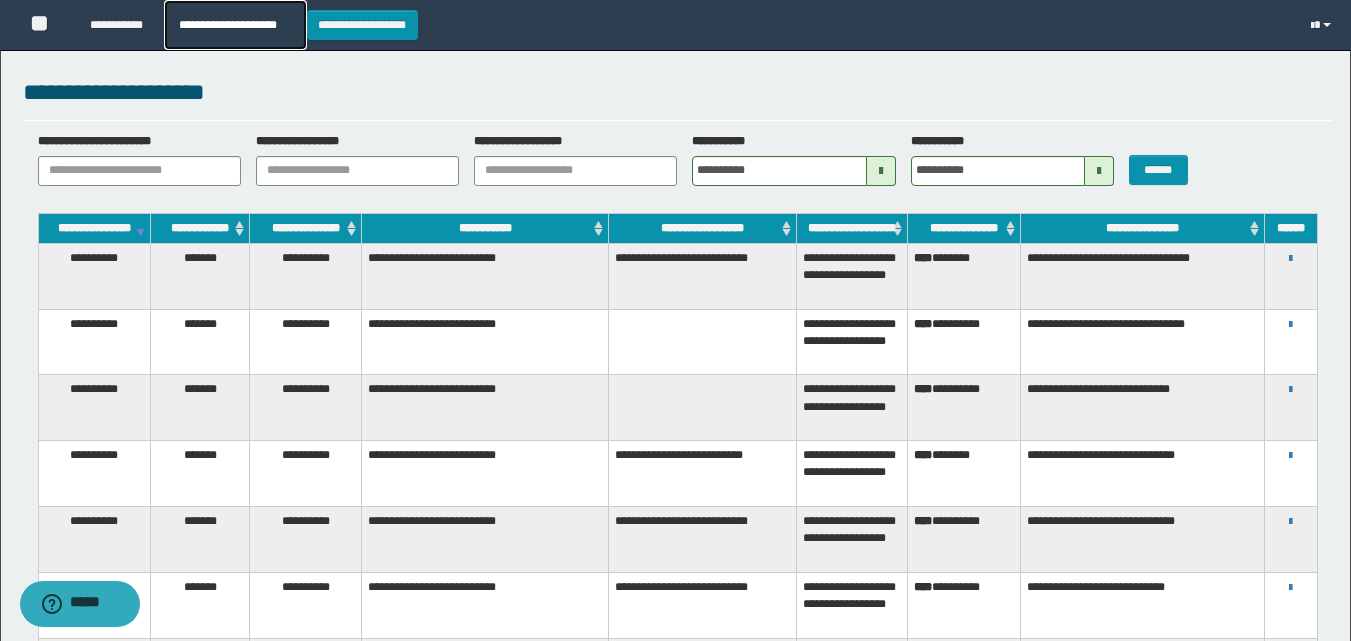click on "**********" at bounding box center (235, 25) 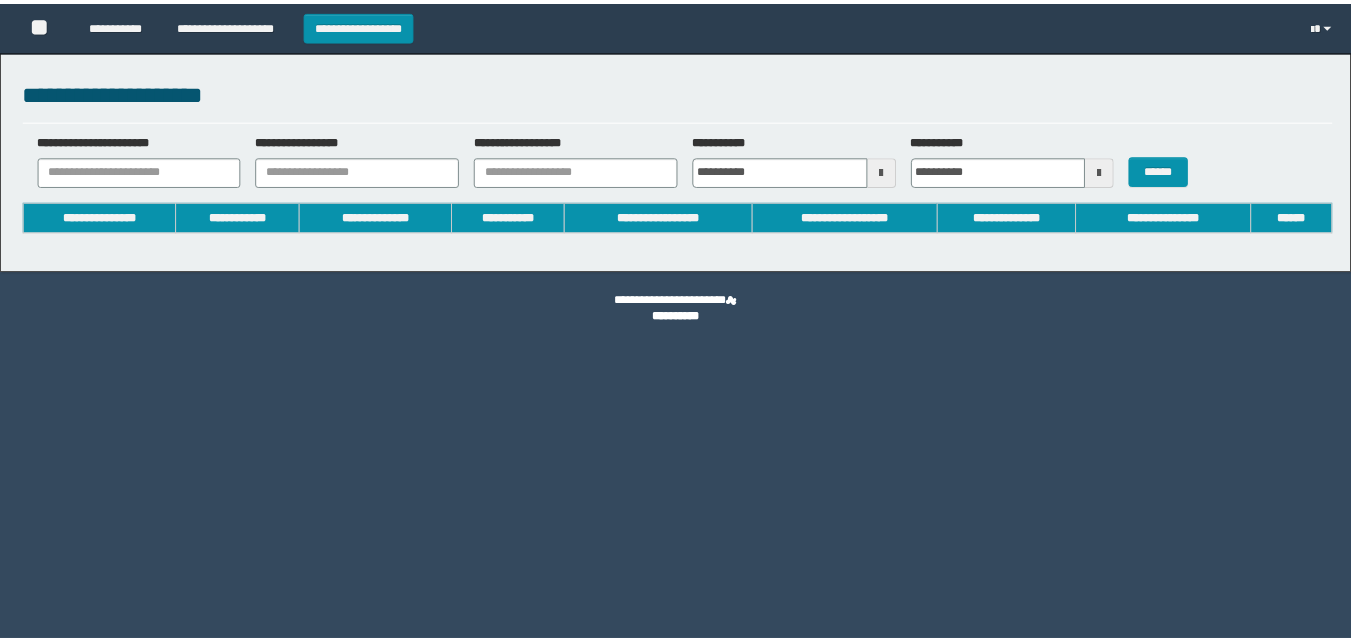 scroll, scrollTop: 0, scrollLeft: 0, axis: both 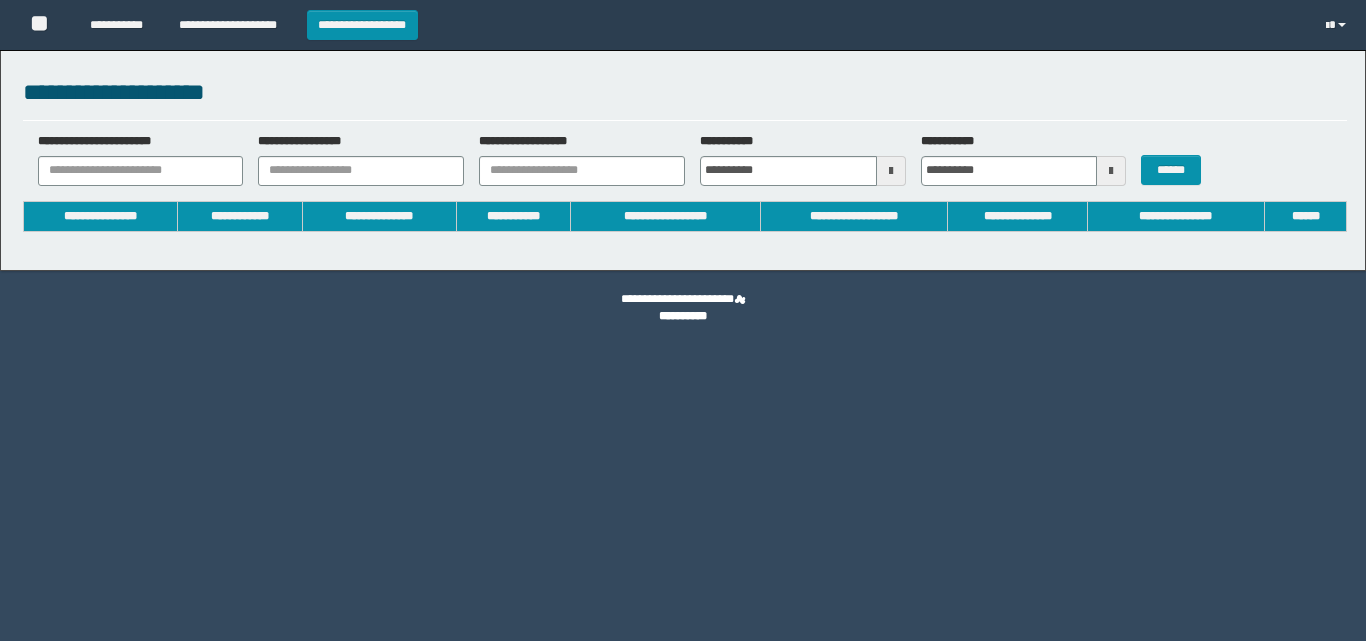 type on "**********" 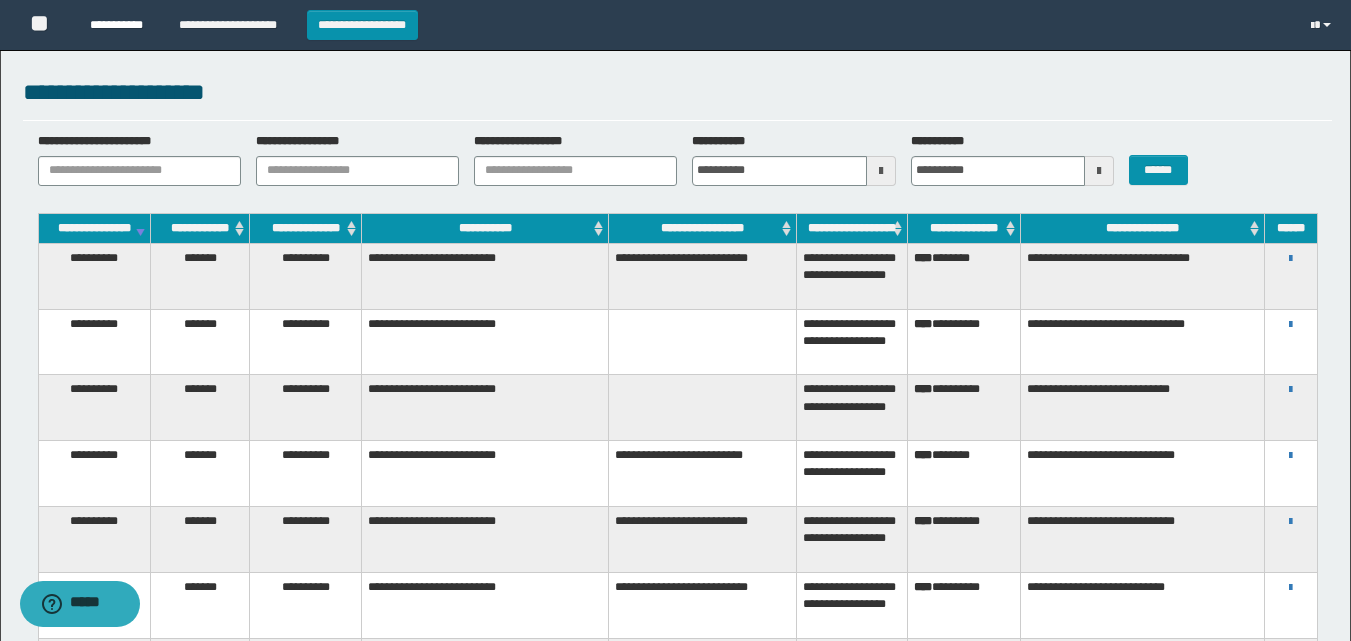 scroll, scrollTop: 0, scrollLeft: 0, axis: both 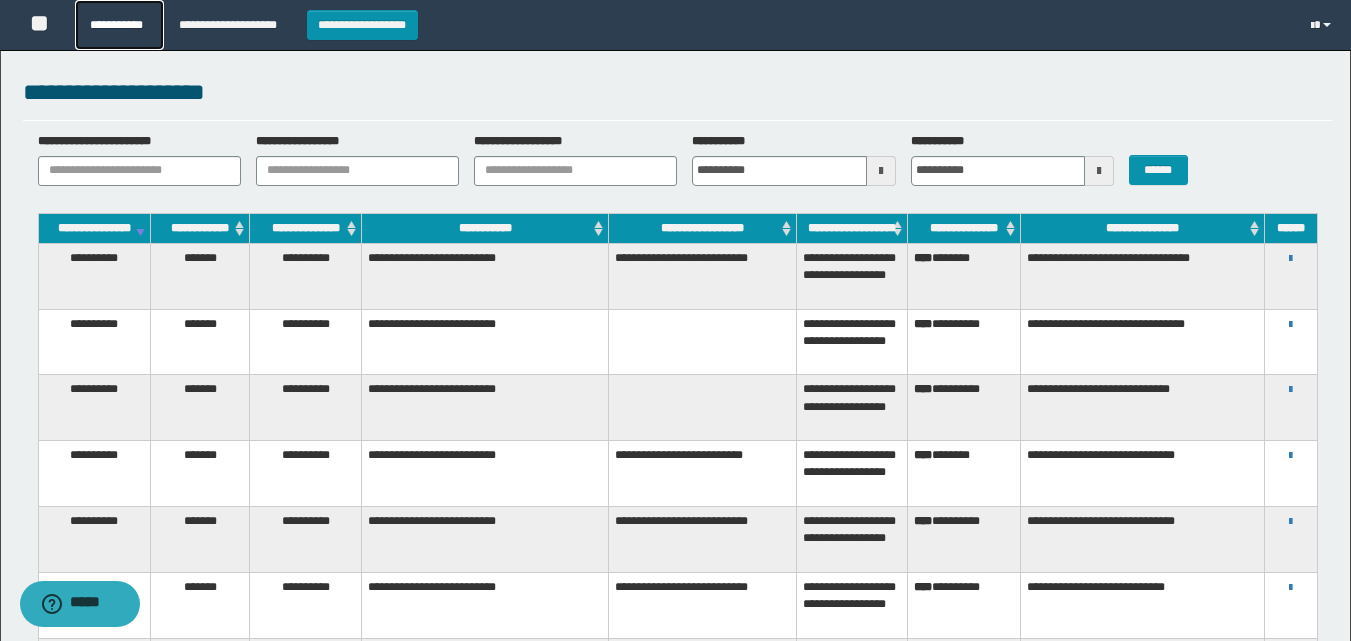 click on "**********" at bounding box center [119, 25] 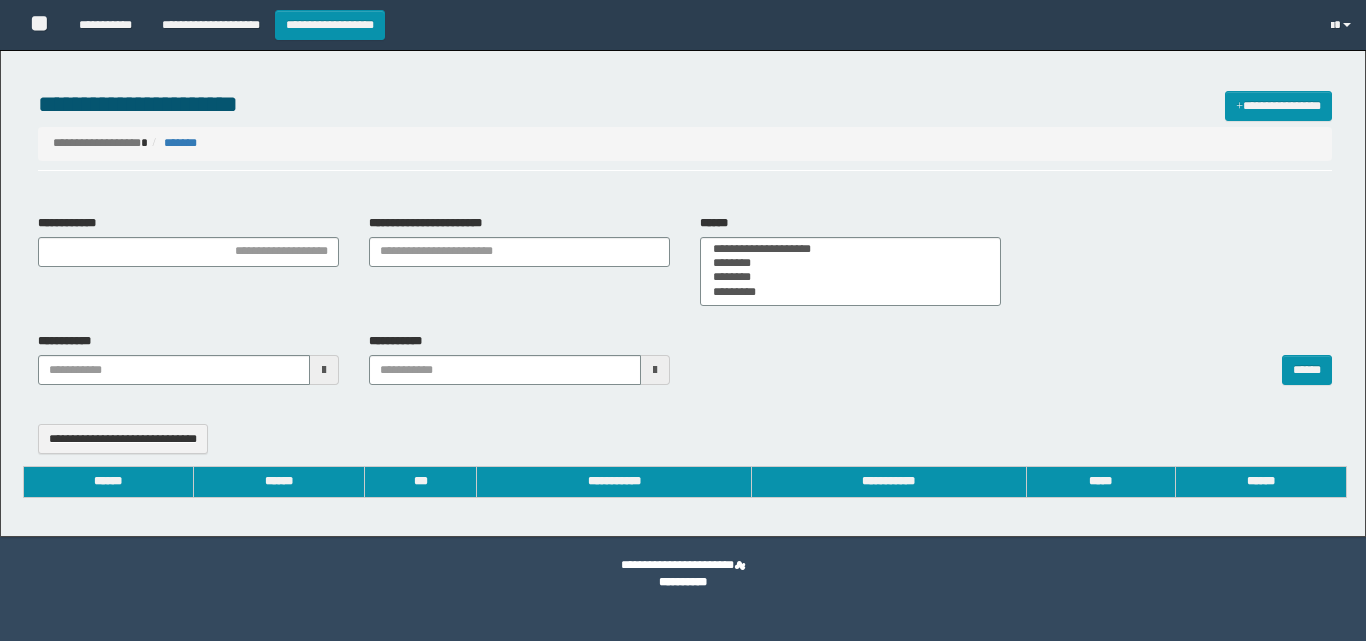 select 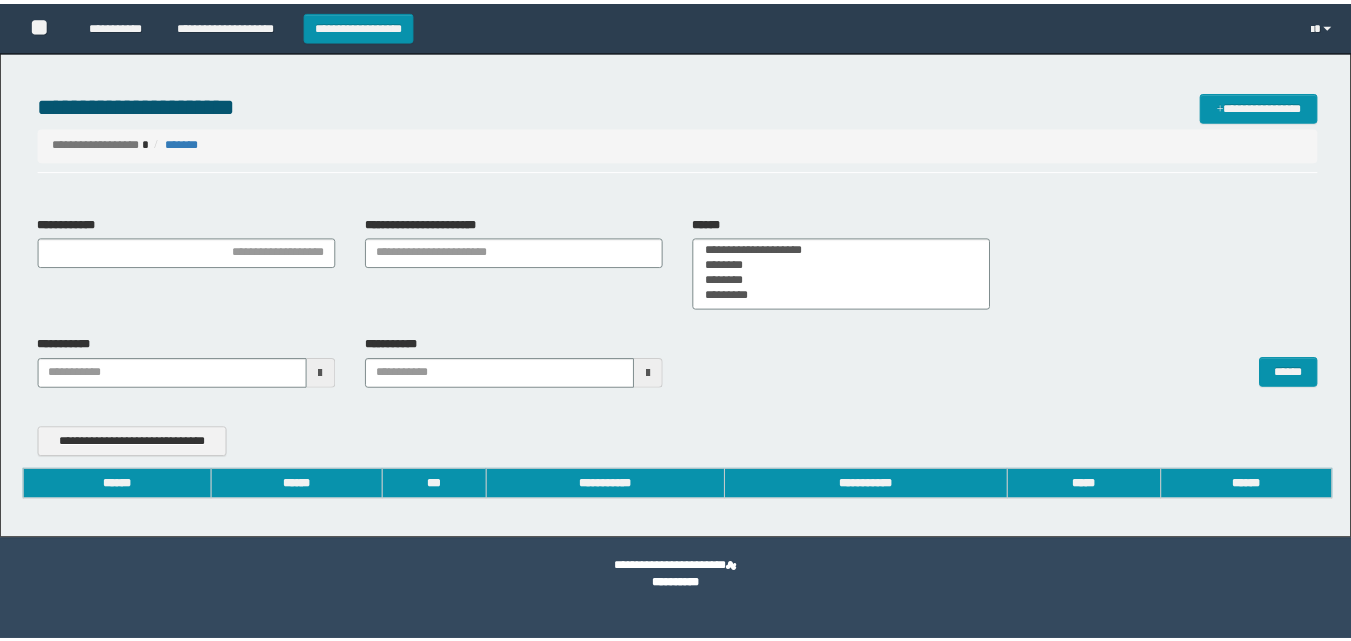 scroll, scrollTop: 0, scrollLeft: 0, axis: both 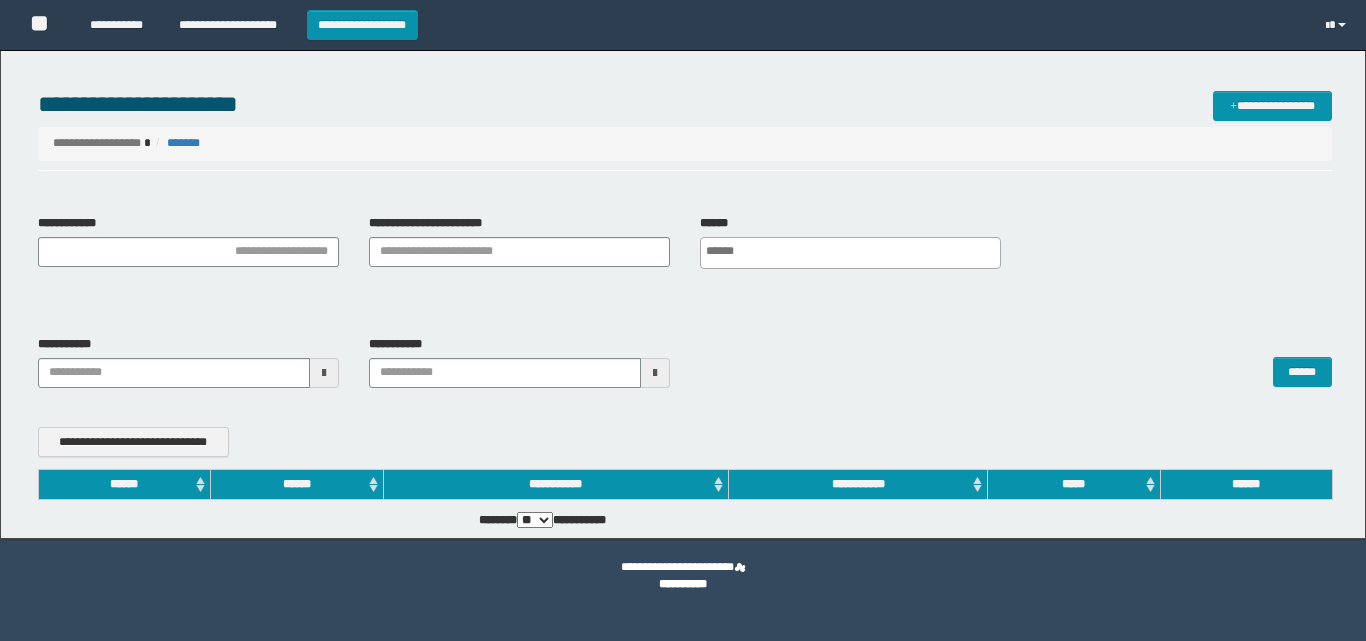 type on "**********" 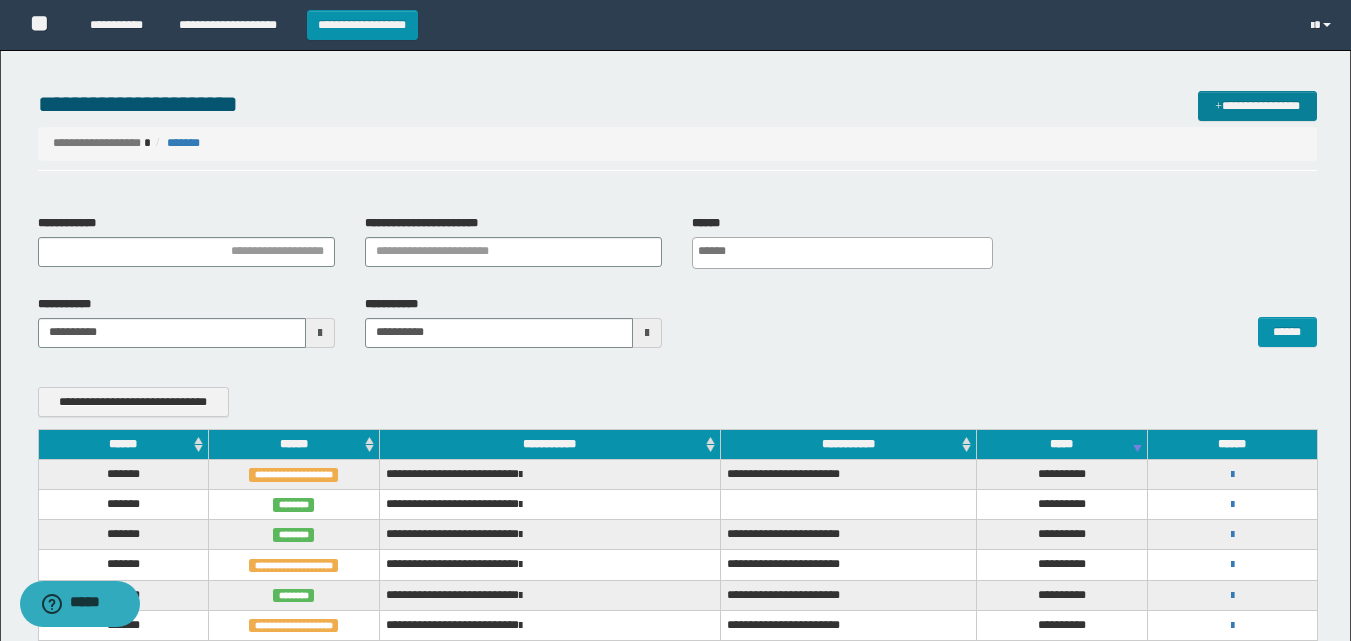 scroll, scrollTop: 0, scrollLeft: 0, axis: both 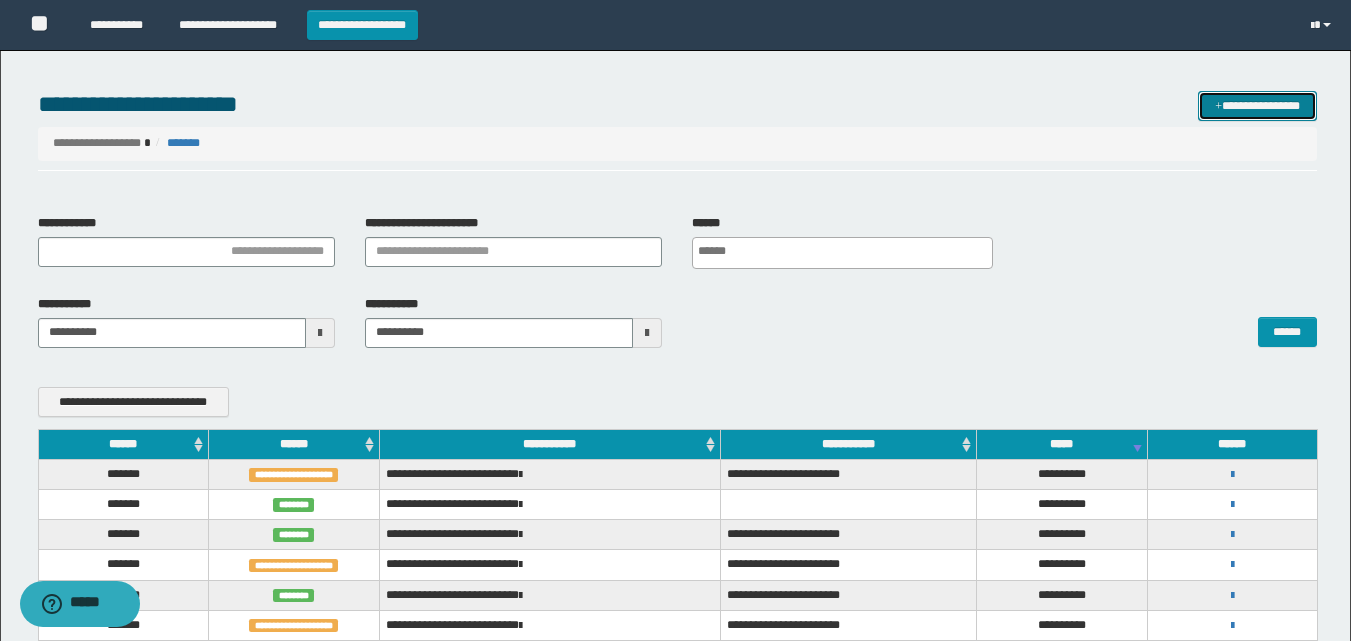 click on "**********" at bounding box center [1257, 106] 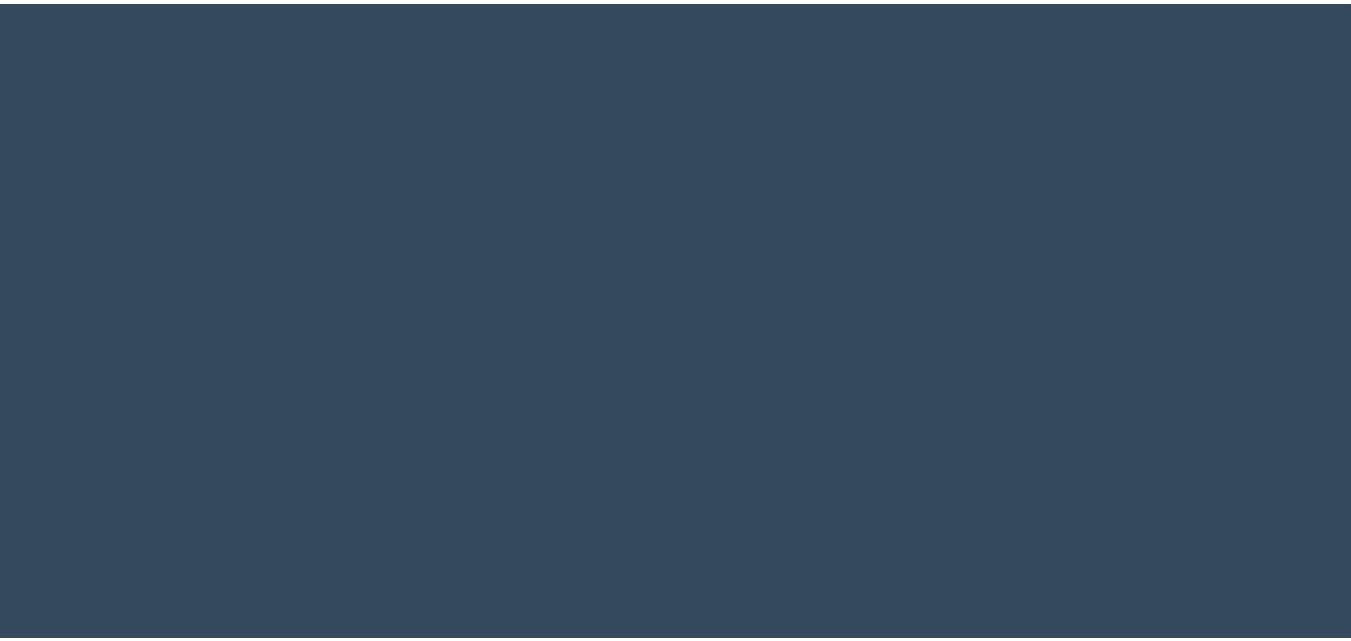 scroll, scrollTop: 0, scrollLeft: 0, axis: both 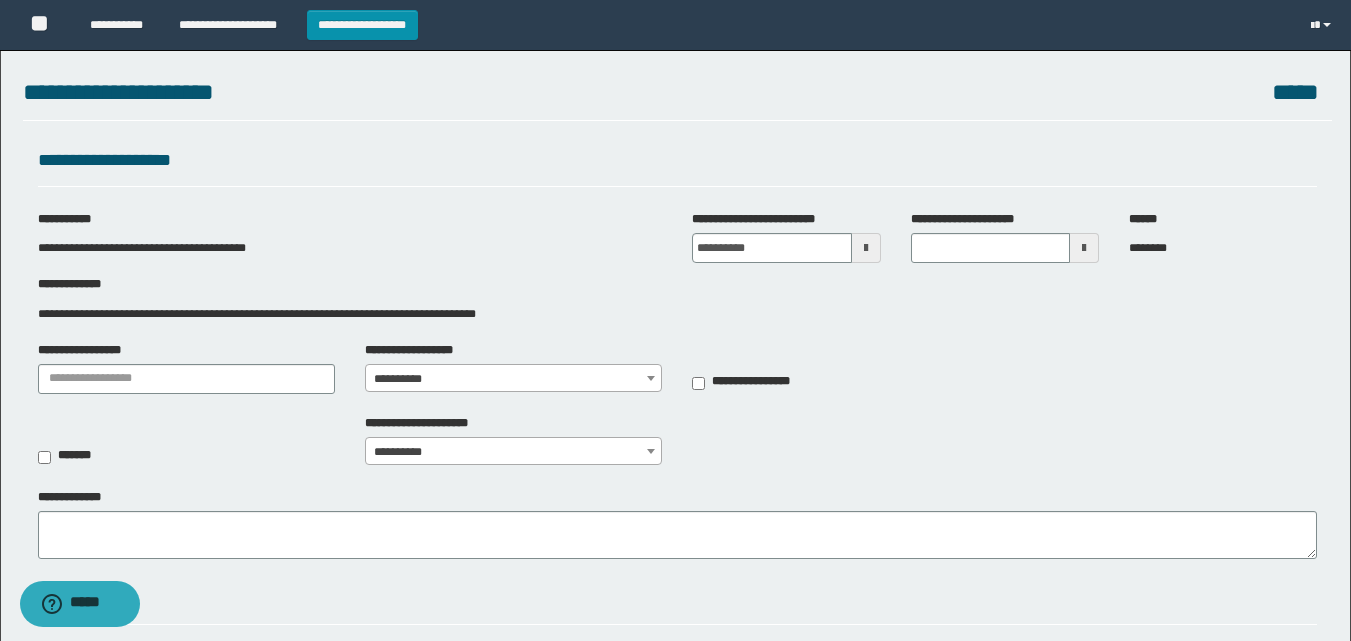 click at bounding box center (866, 248) 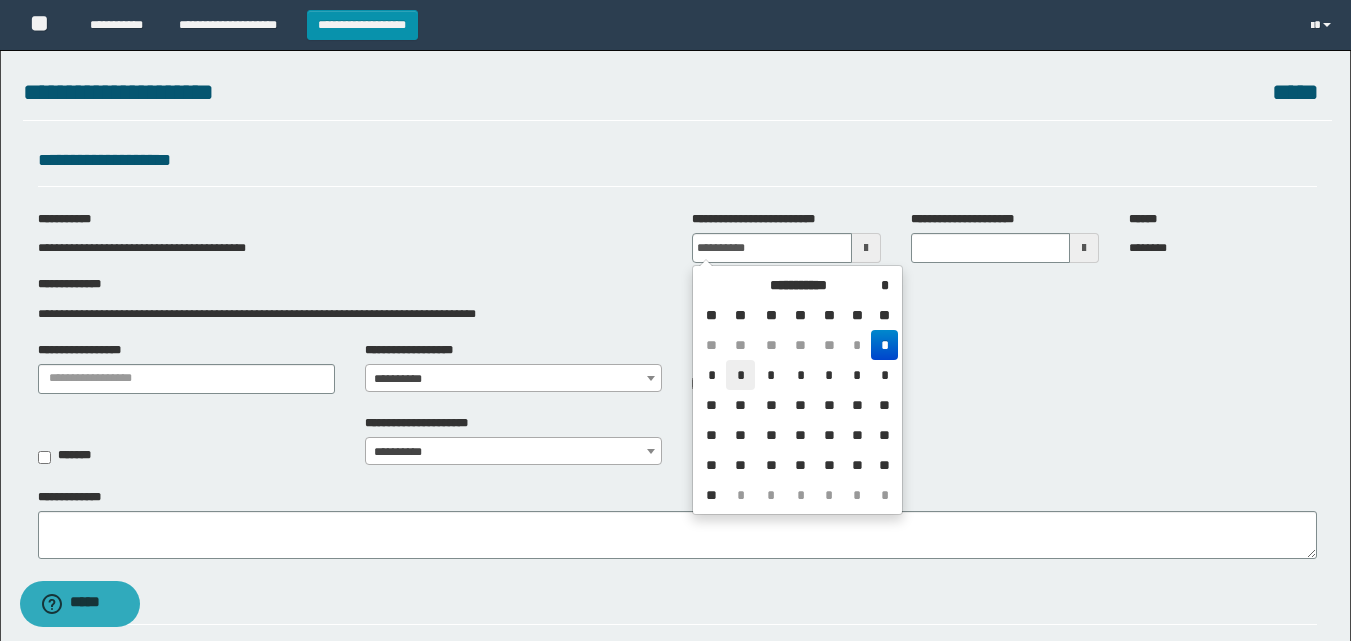 click on "*" at bounding box center [740, 375] 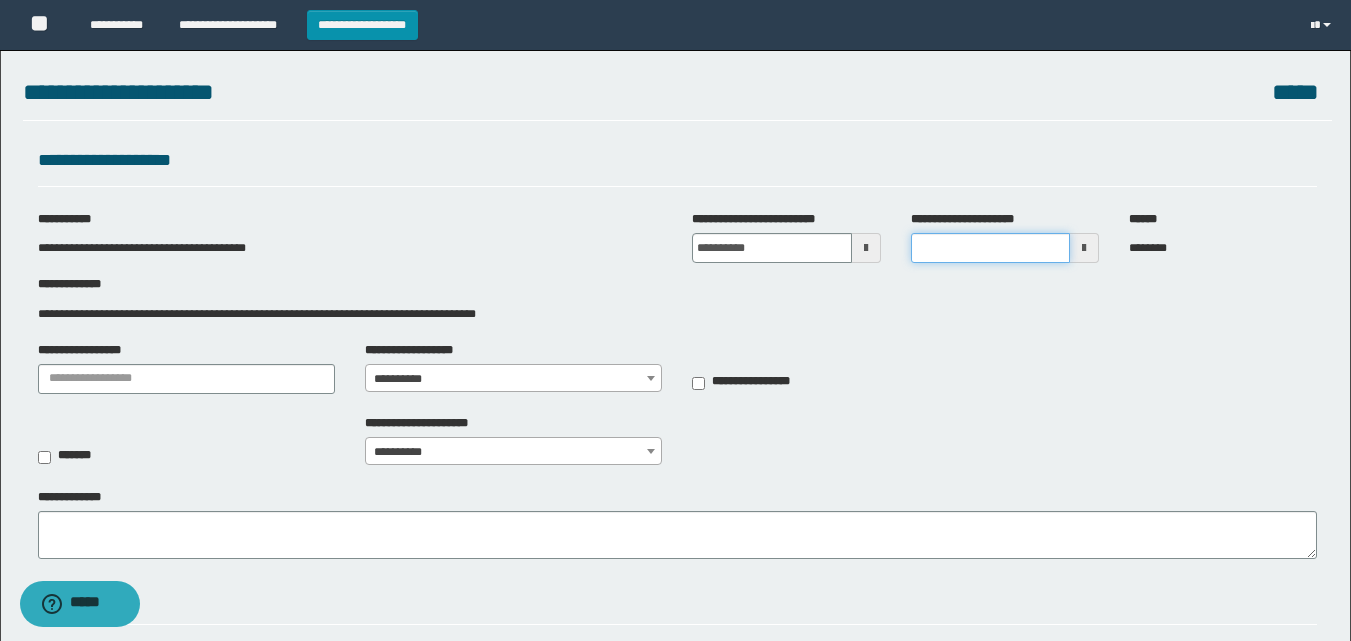 click on "**********" at bounding box center (990, 248) 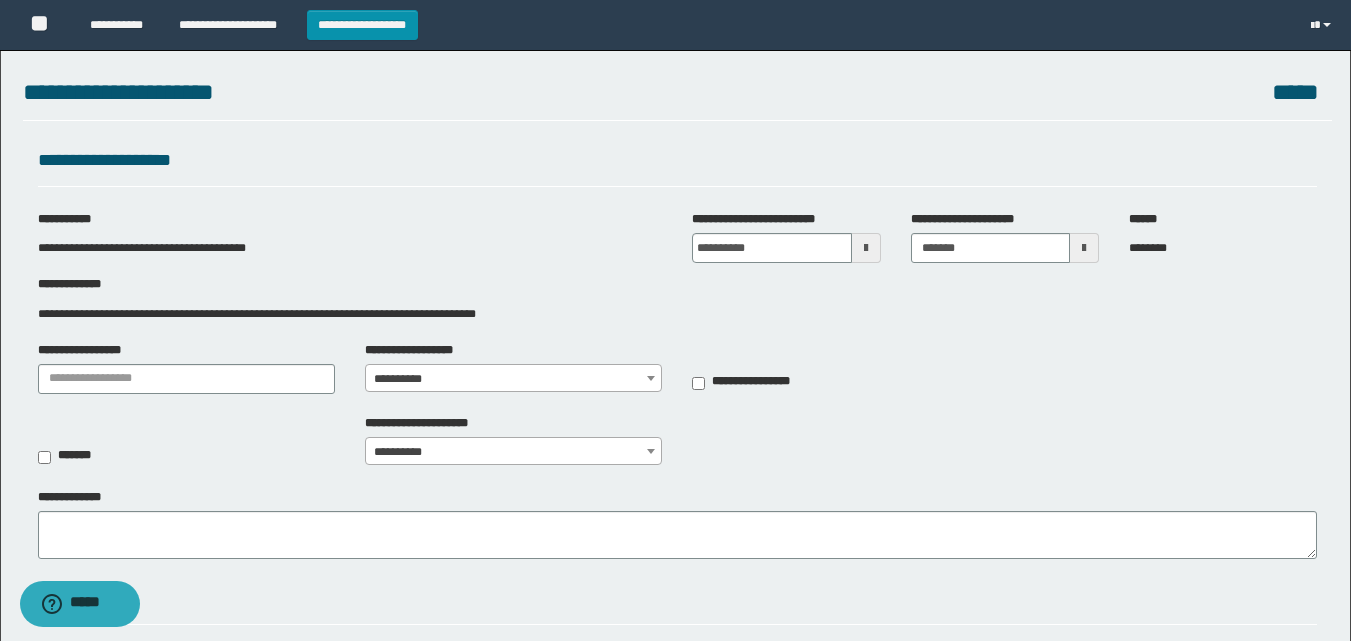 click on "**********" at bounding box center (513, 379) 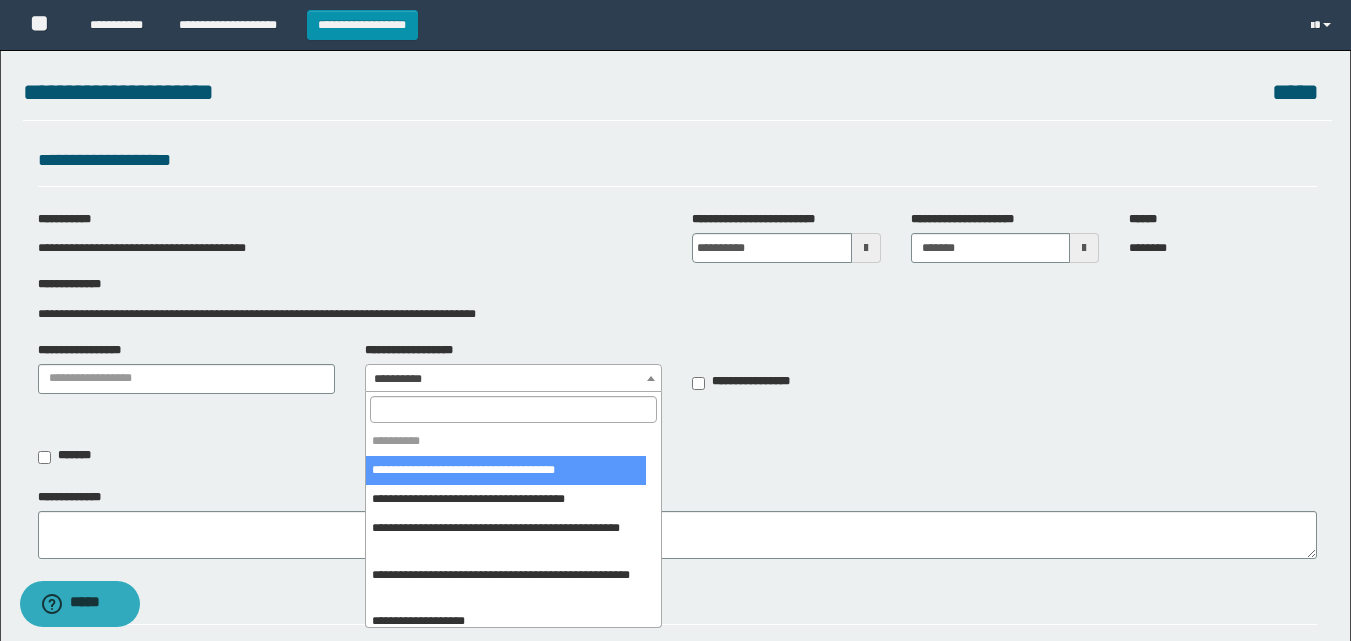 select on "***" 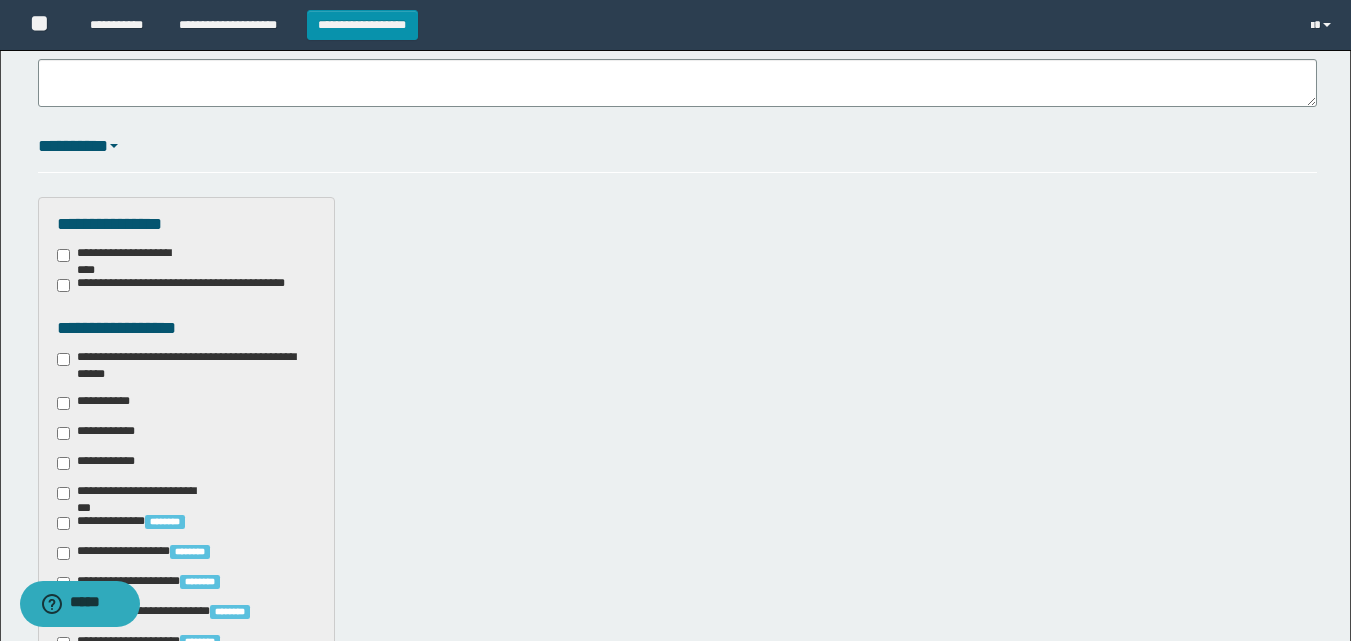 scroll, scrollTop: 500, scrollLeft: 0, axis: vertical 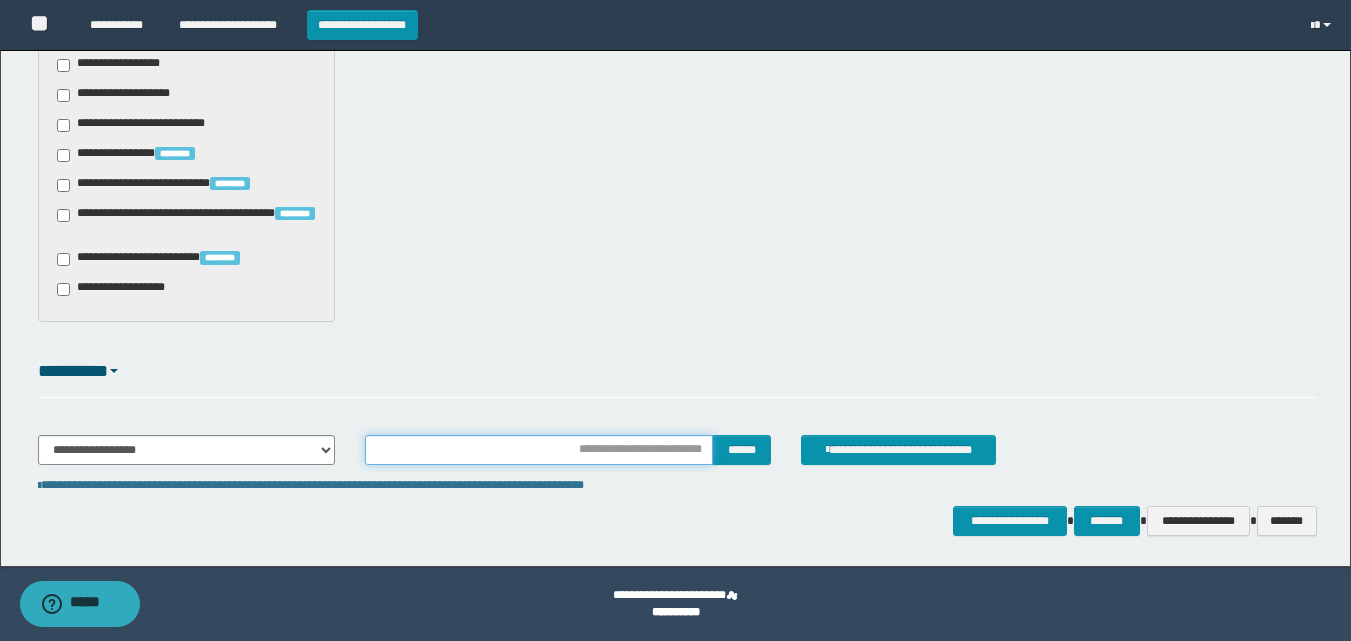 click at bounding box center (539, 450) 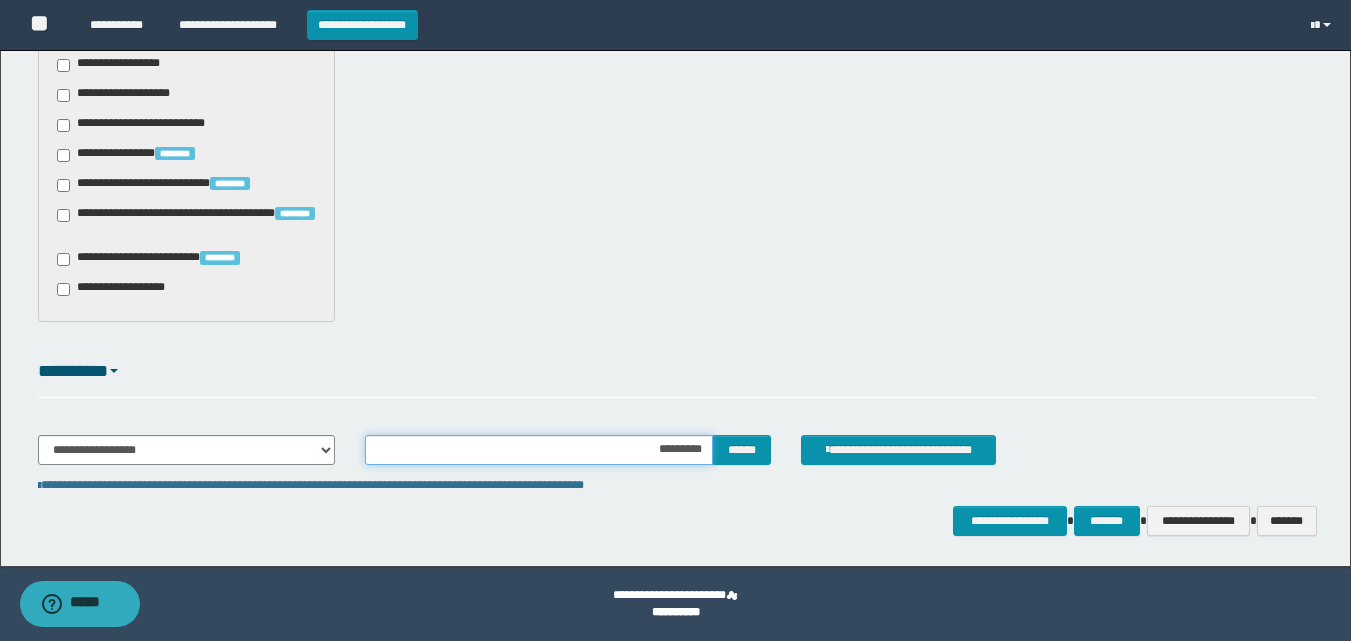 type on "**********" 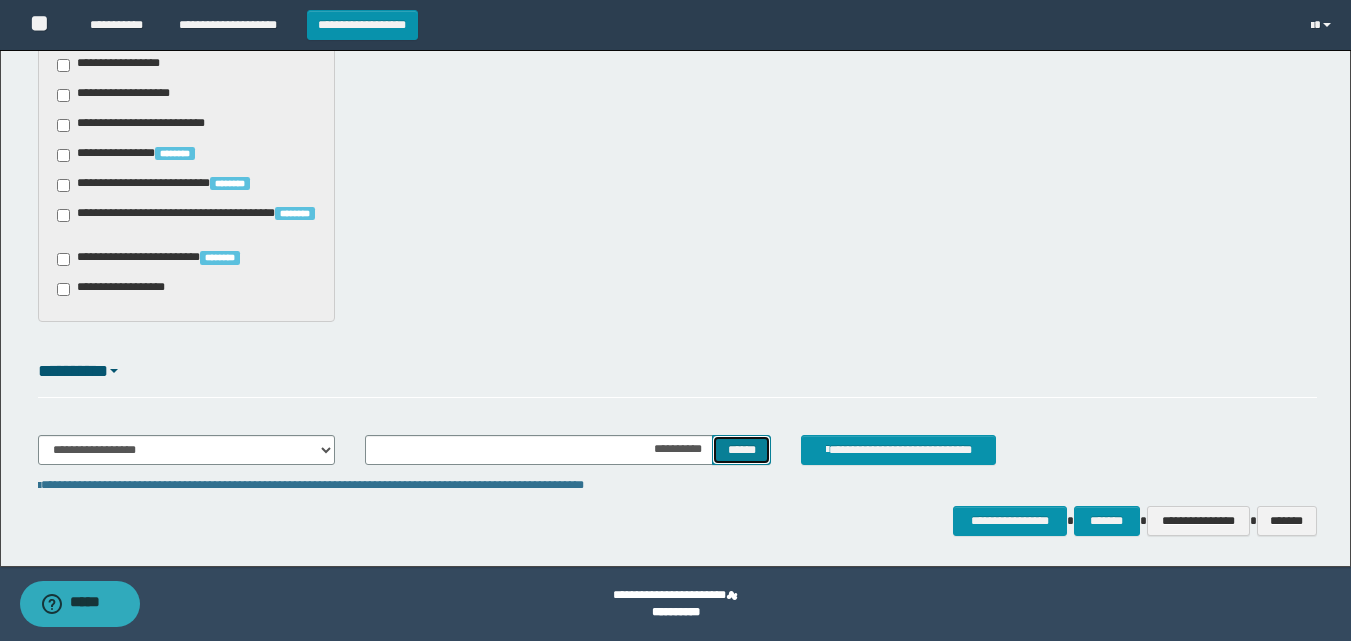click on "******" at bounding box center (741, 450) 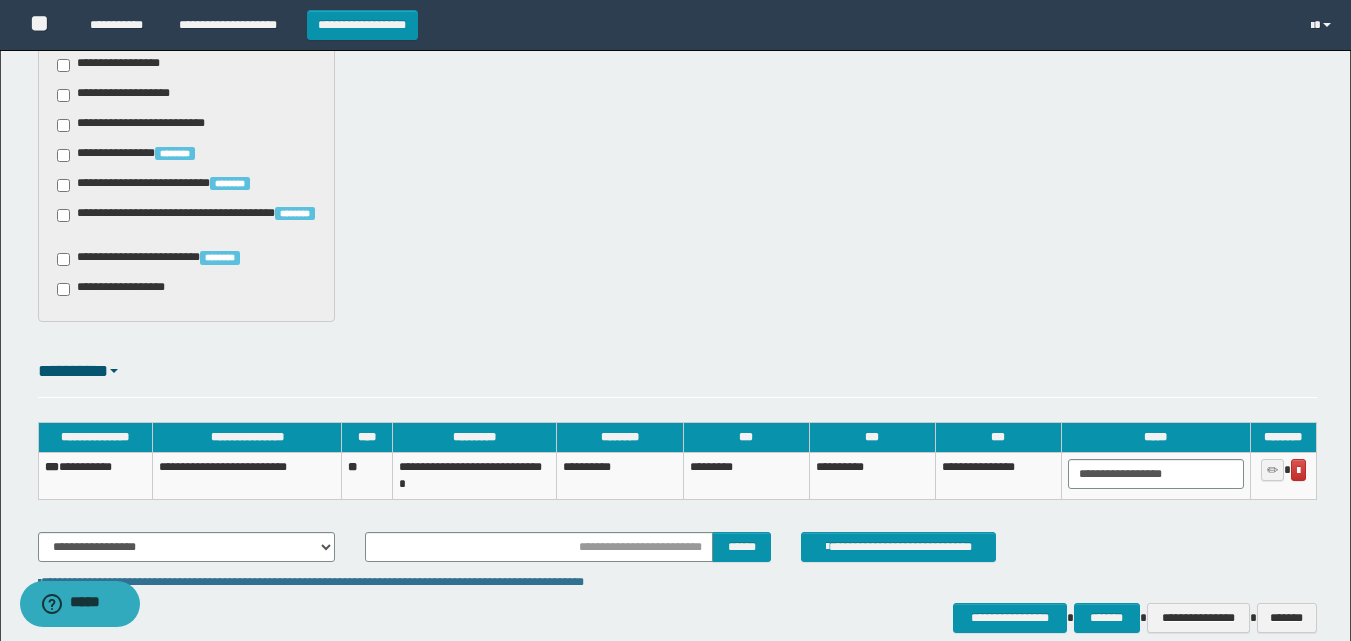 click on "**********" at bounding box center [872, 476] 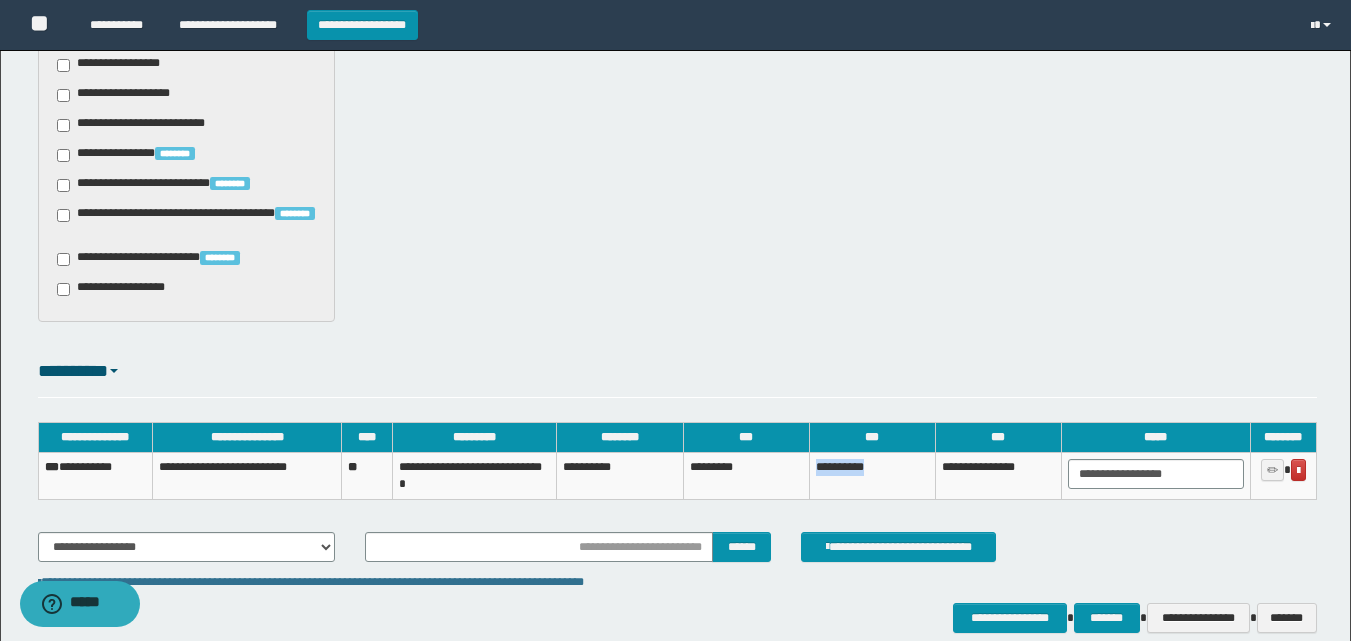 drag, startPoint x: 871, startPoint y: 466, endPoint x: 814, endPoint y: 467, distance: 57.00877 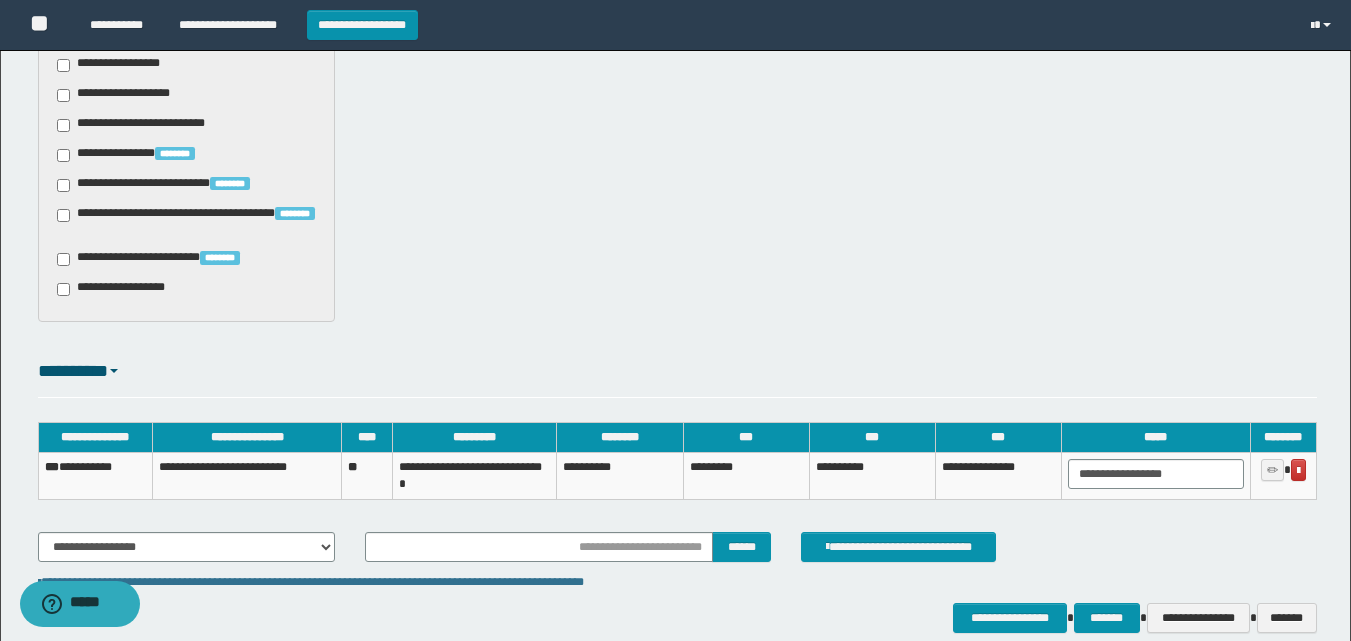 click on "**********" at bounding box center [677, 507] 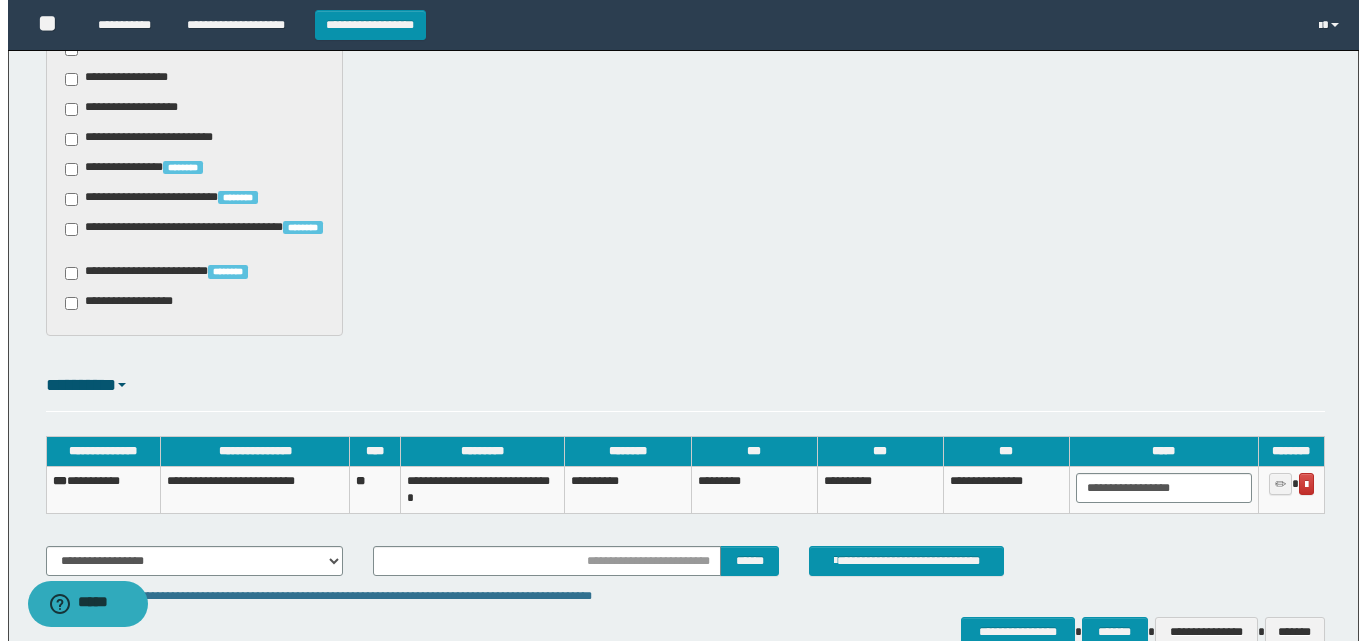 scroll, scrollTop: 1727, scrollLeft: 0, axis: vertical 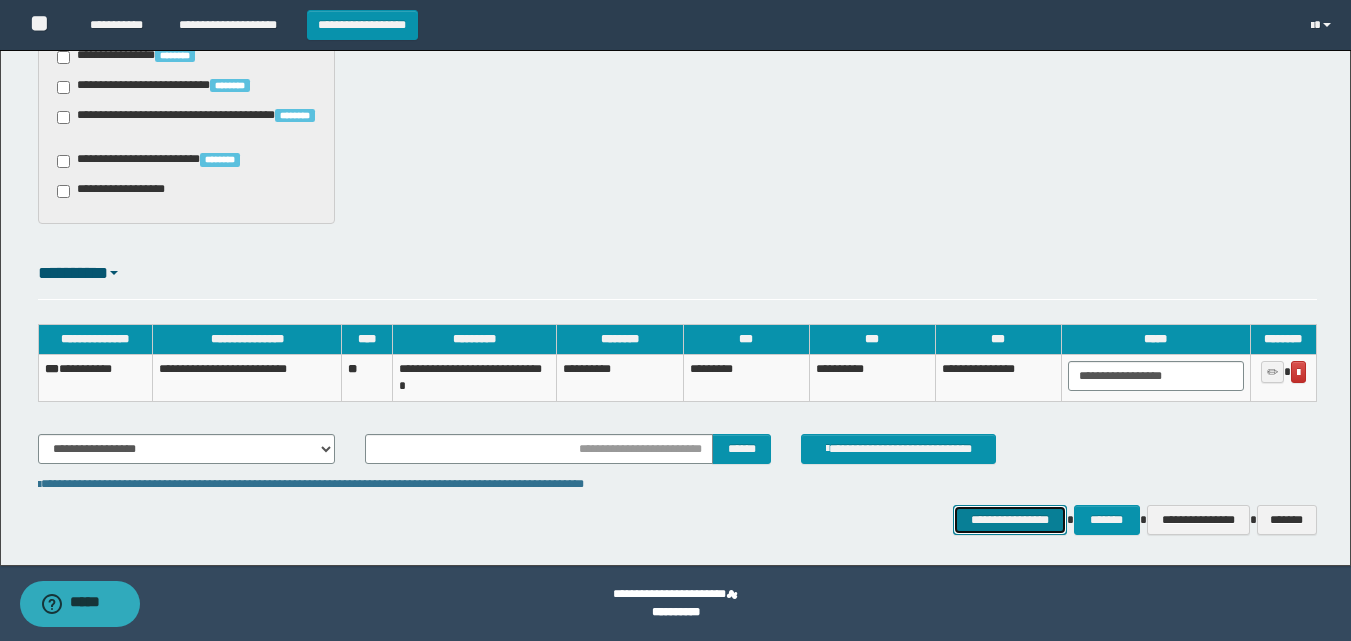 click on "**********" at bounding box center [1009, 520] 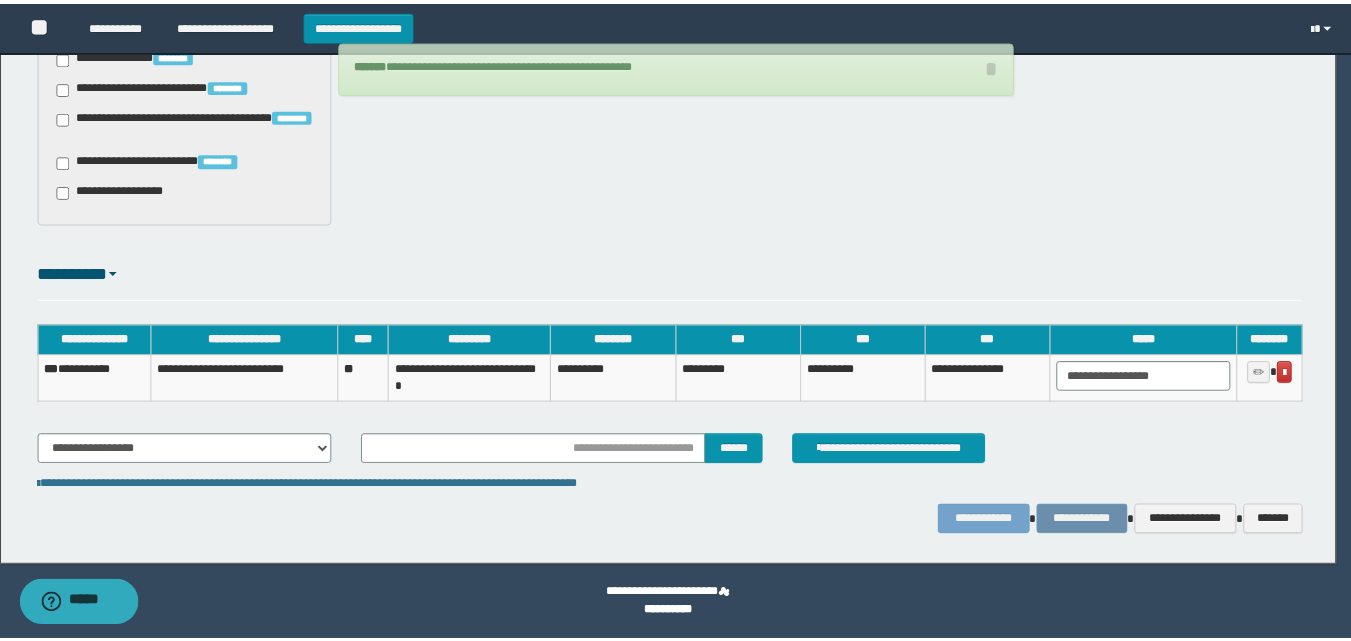 scroll, scrollTop: 1712, scrollLeft: 0, axis: vertical 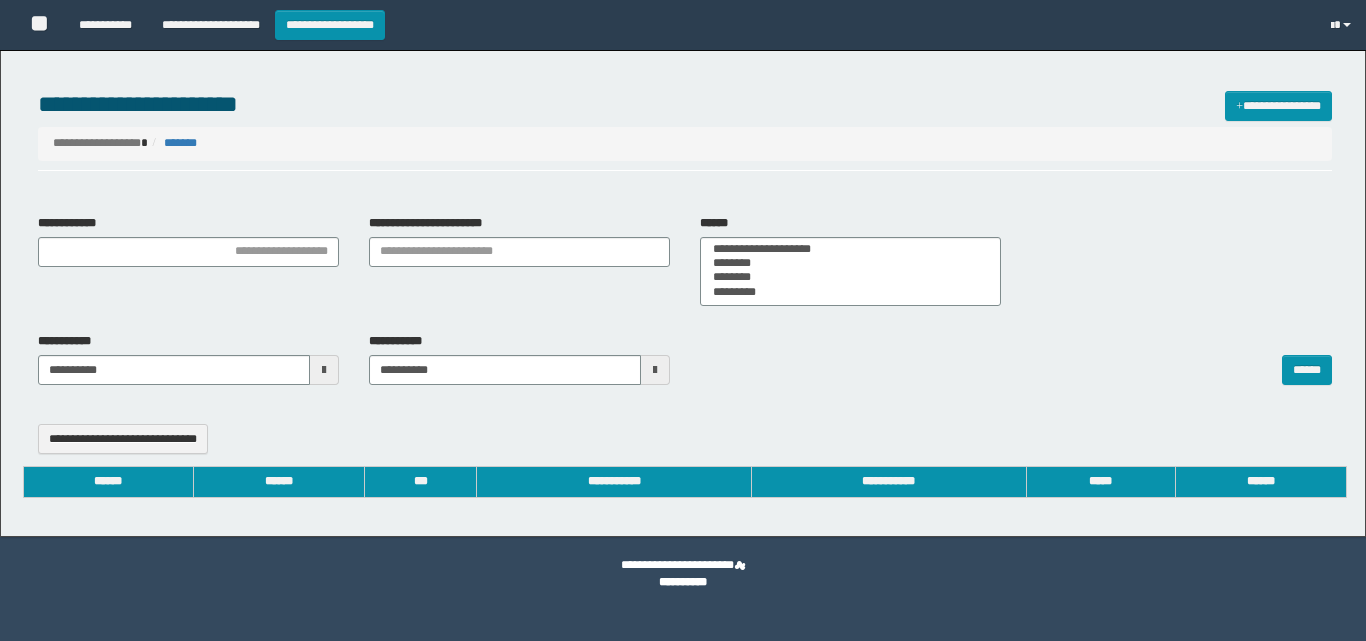 select 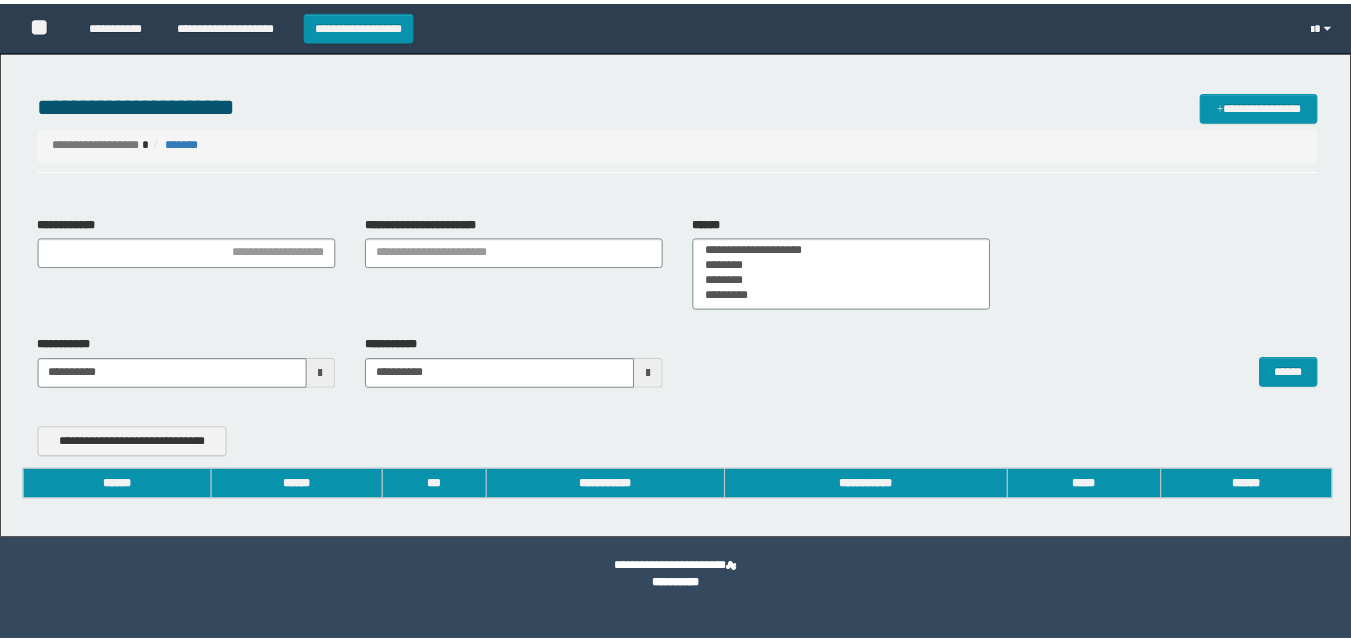 scroll, scrollTop: 0, scrollLeft: 0, axis: both 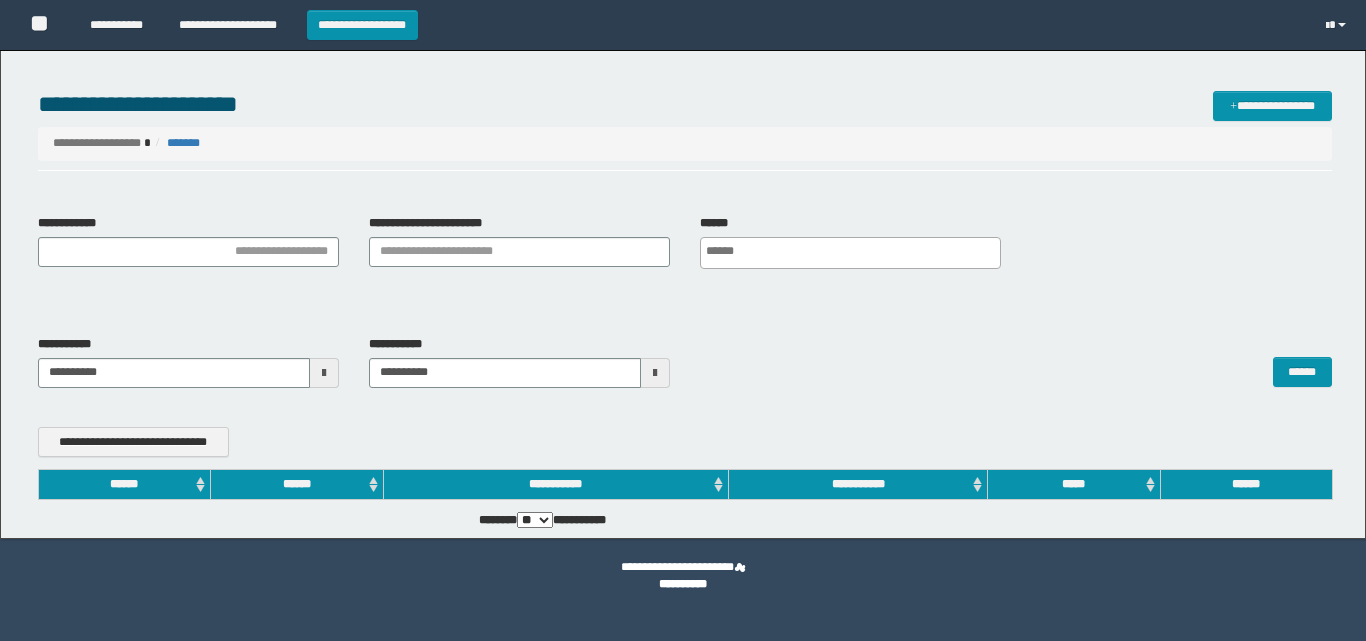 type on "**********" 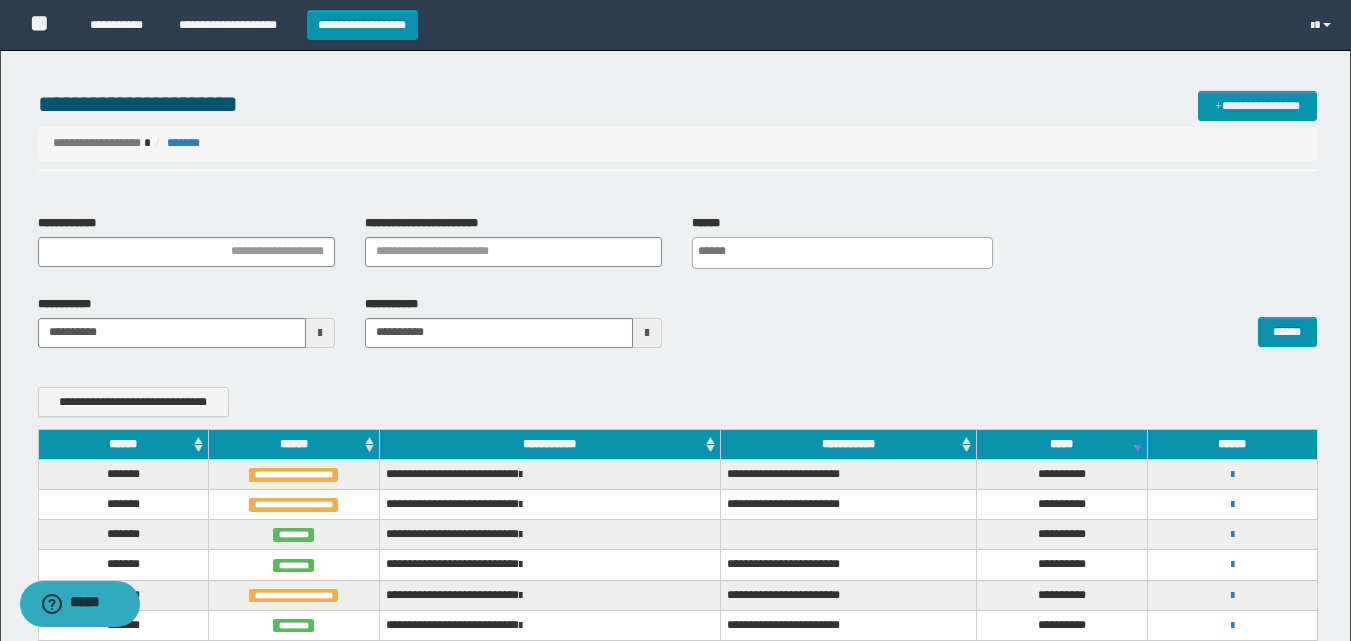 scroll, scrollTop: 0, scrollLeft: 0, axis: both 